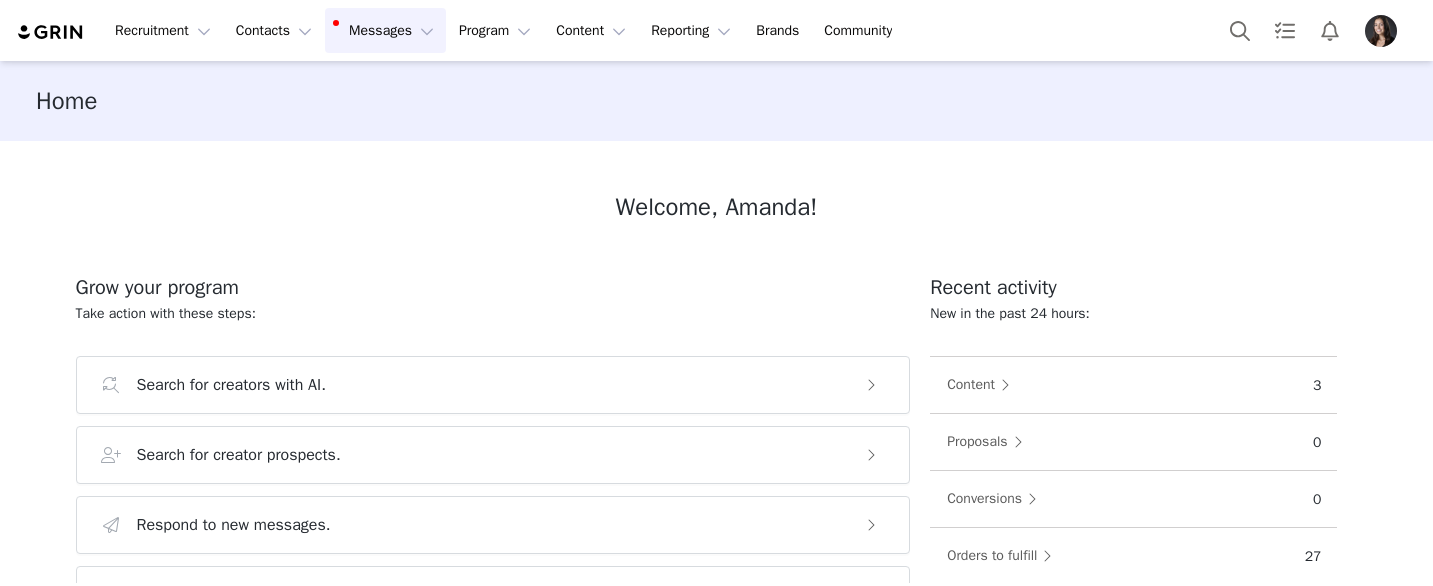 scroll, scrollTop: 0, scrollLeft: 0, axis: both 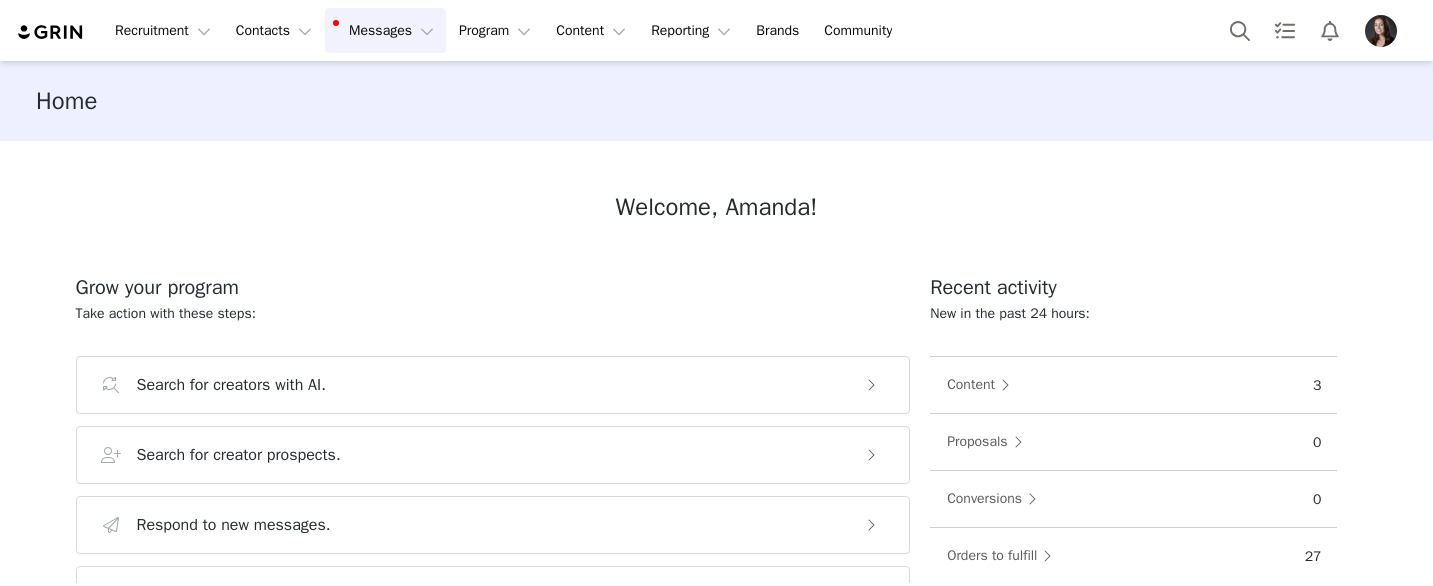 click on "Messages Messages" at bounding box center [385, 30] 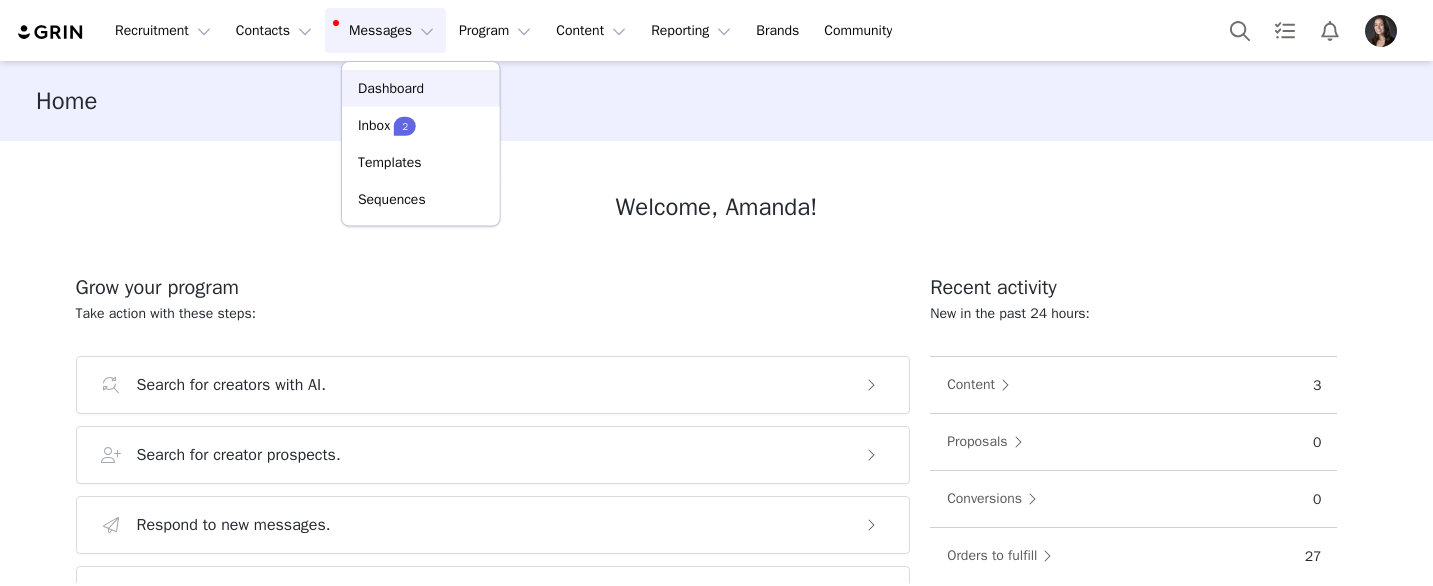 scroll, scrollTop: 0, scrollLeft: 0, axis: both 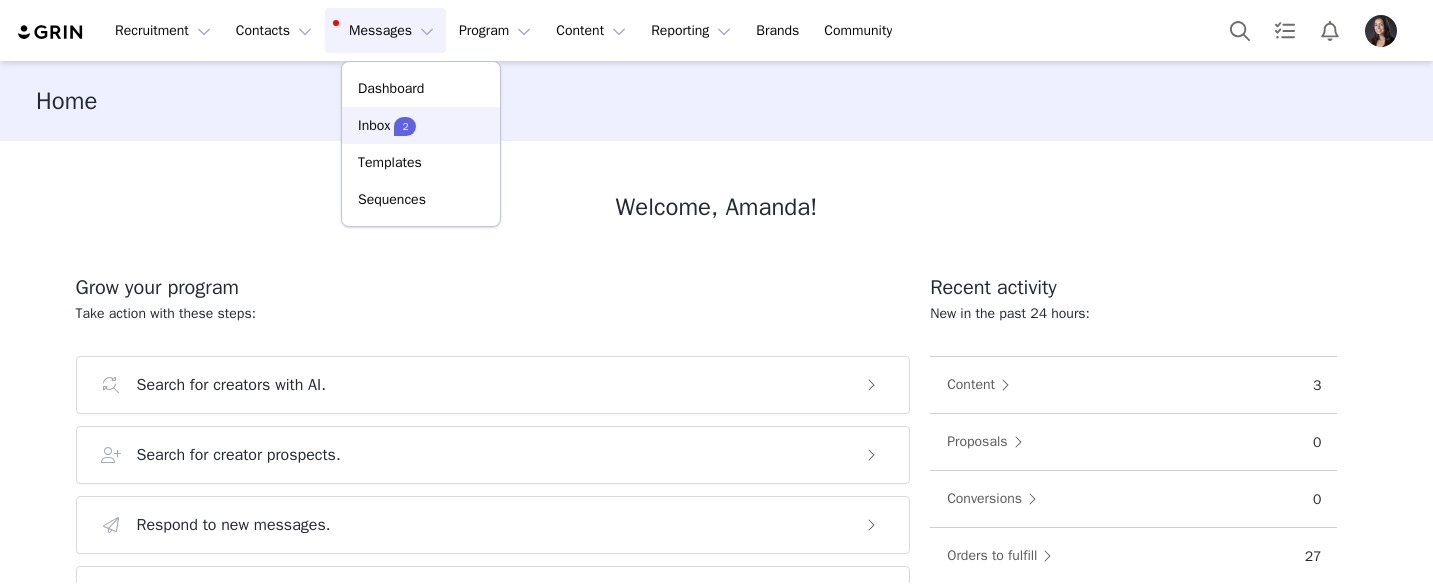 drag, startPoint x: 383, startPoint y: 122, endPoint x: 383, endPoint y: 109, distance: 13 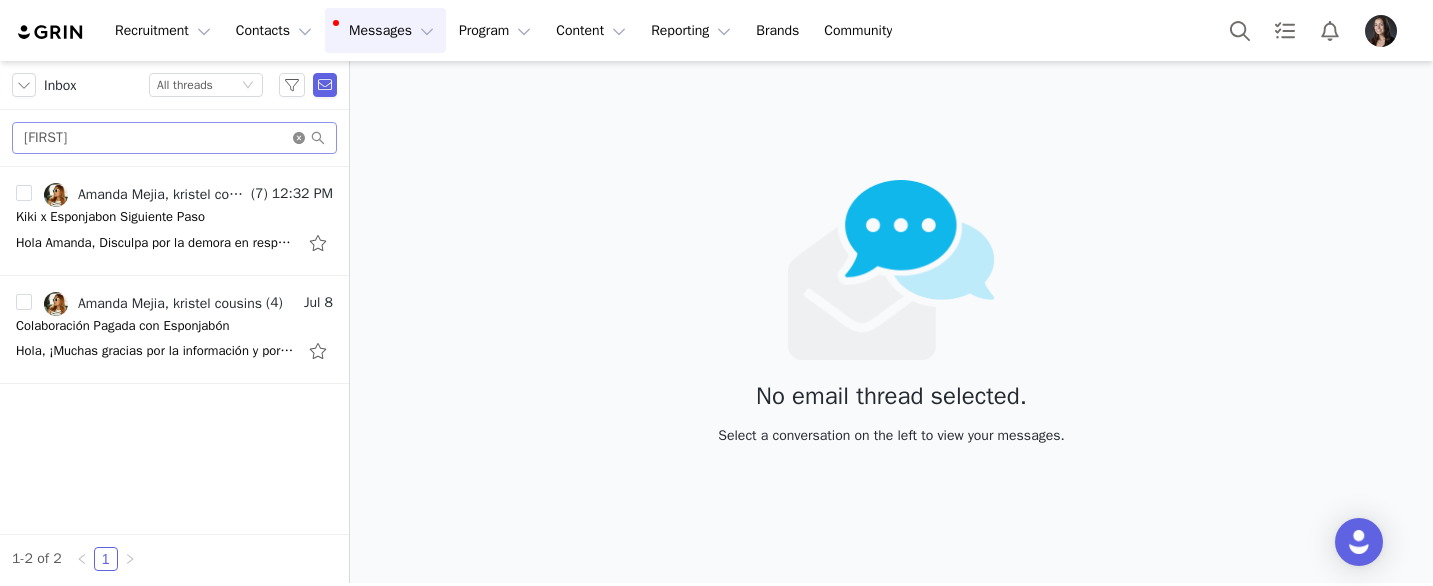 click 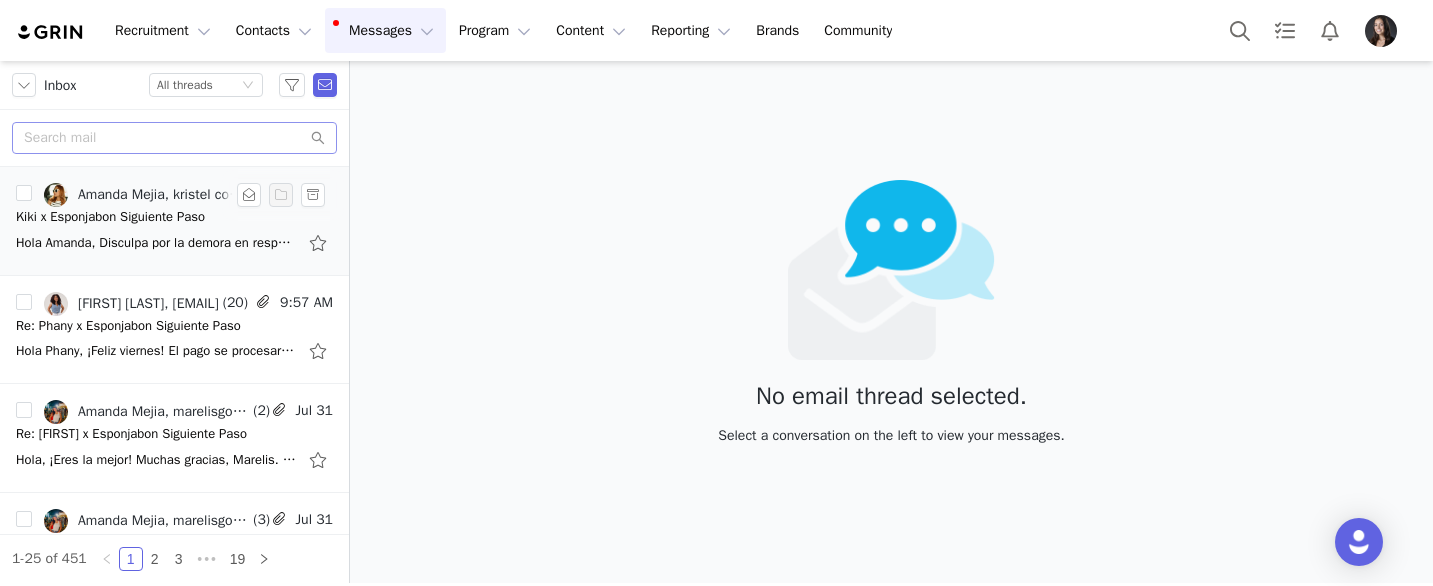 click on "Kiki x Esponjabon Siguiente Paso" at bounding box center [110, 217] 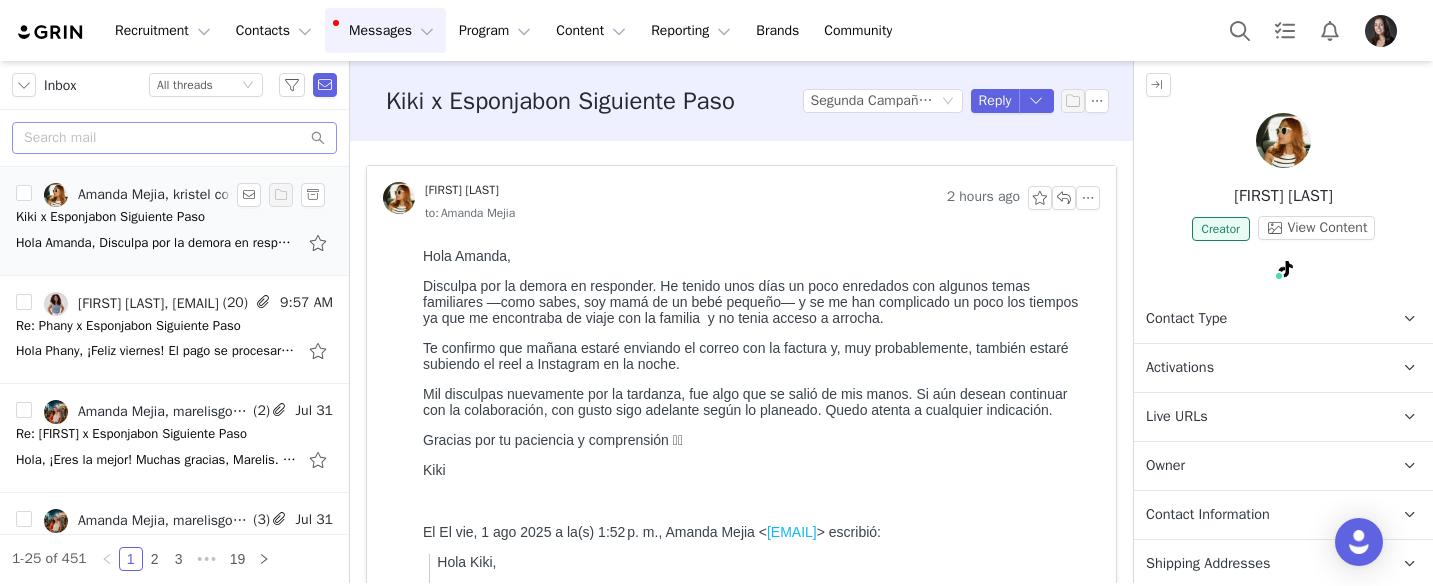 scroll, scrollTop: 0, scrollLeft: 0, axis: both 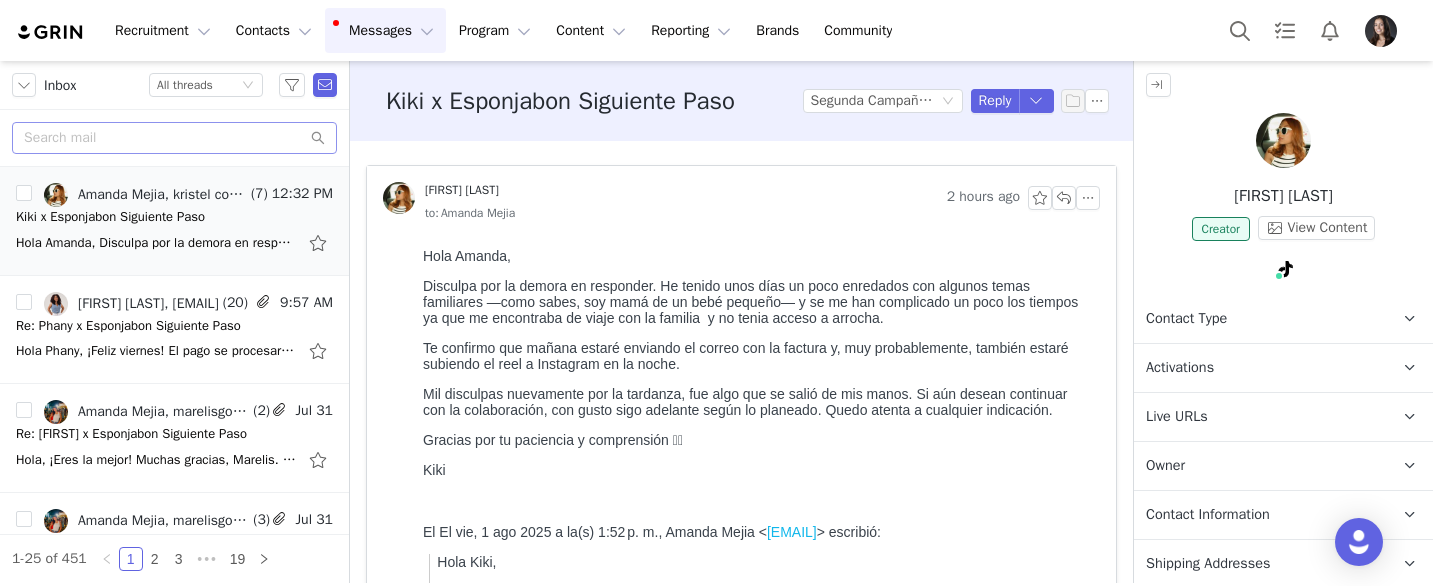 drag, startPoint x: 618, startPoint y: 464, endPoint x: 510, endPoint y: 512, distance: 118.186295 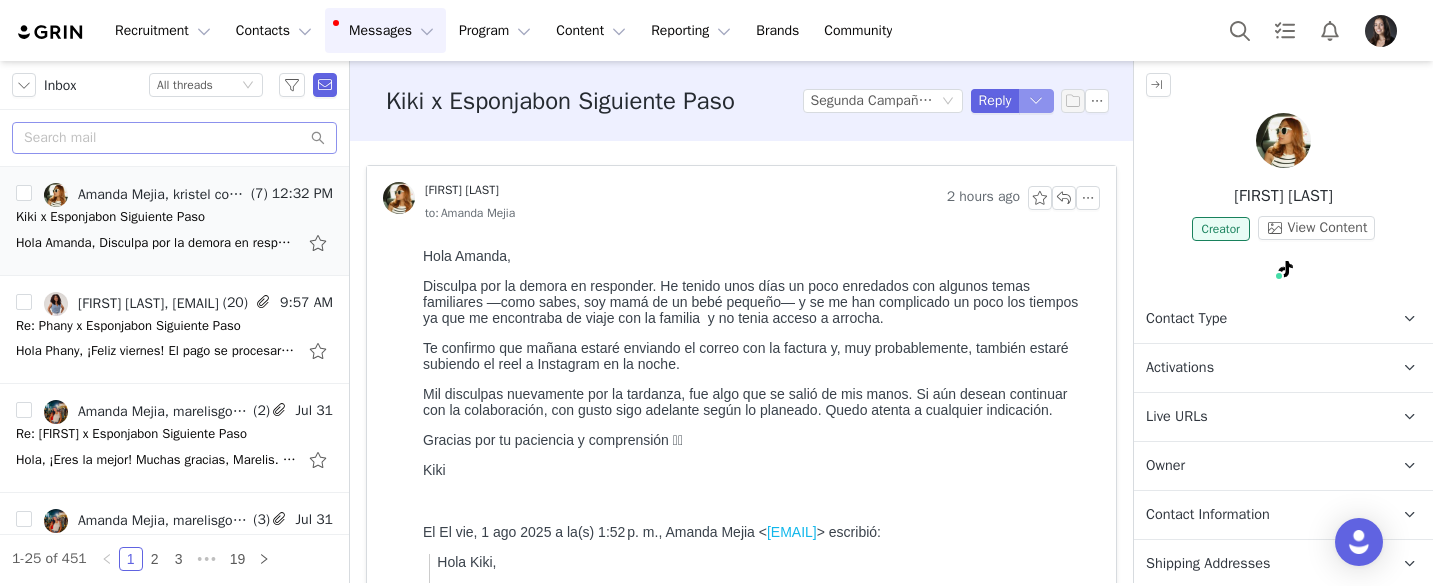 click at bounding box center (1037, 101) 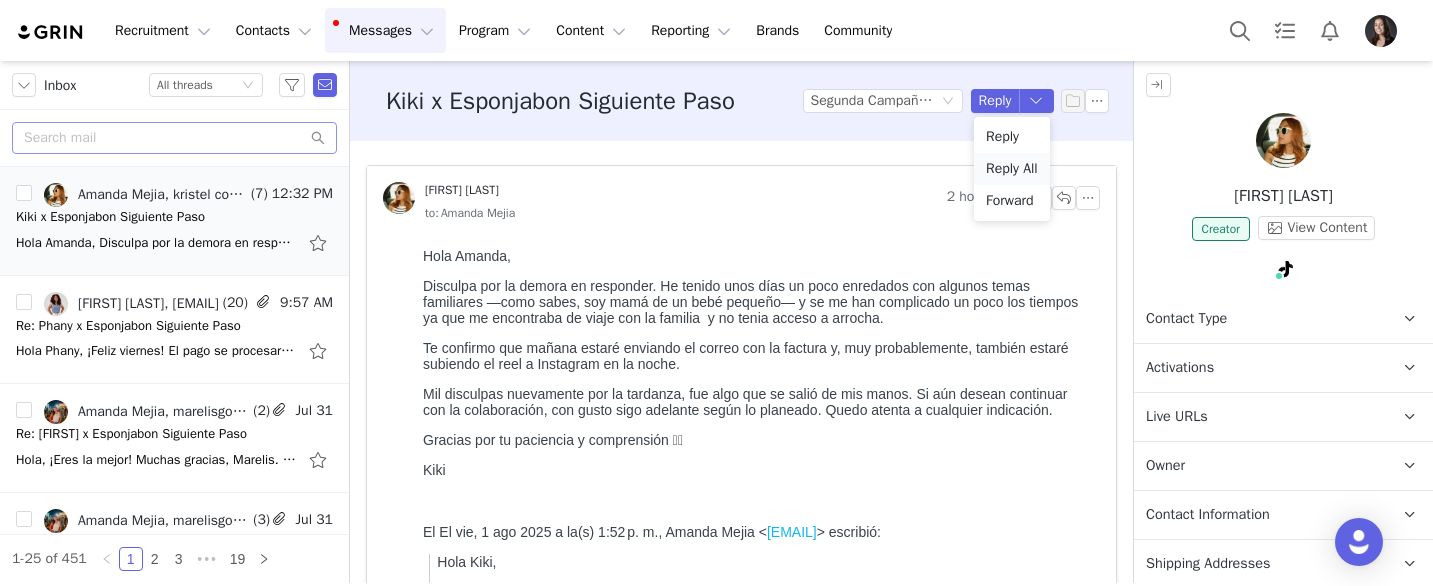 click on "Reply All" at bounding box center (1012, 169) 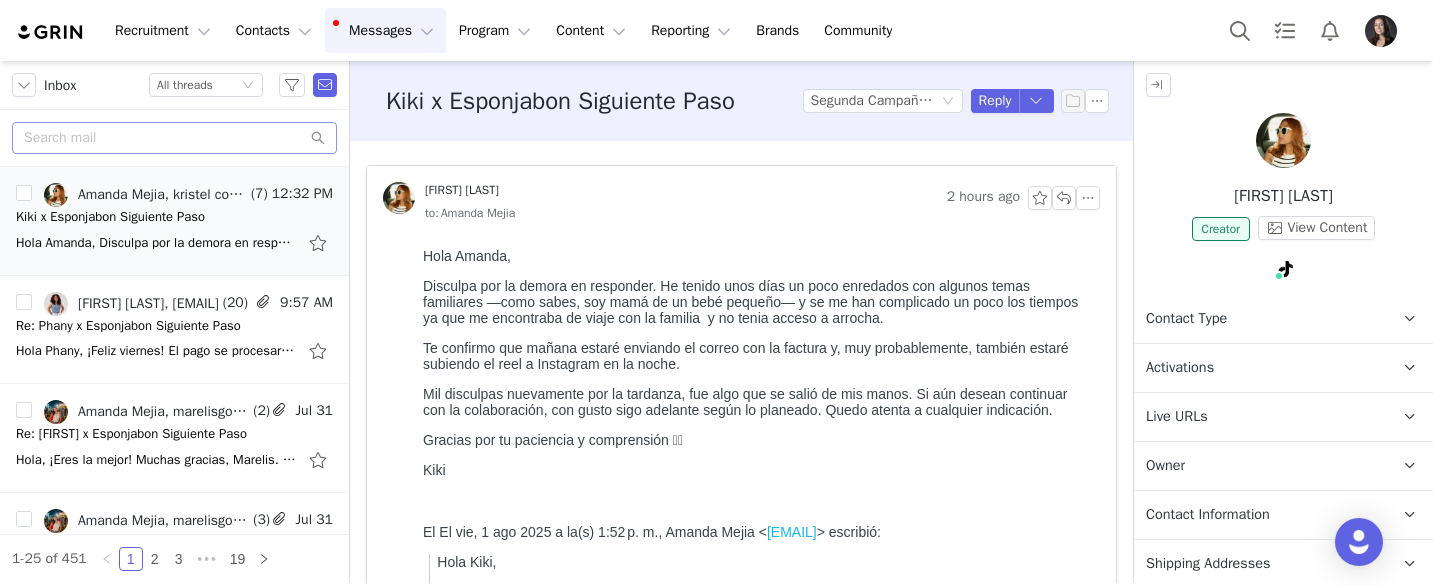 scroll, scrollTop: 1591, scrollLeft: 0, axis: vertical 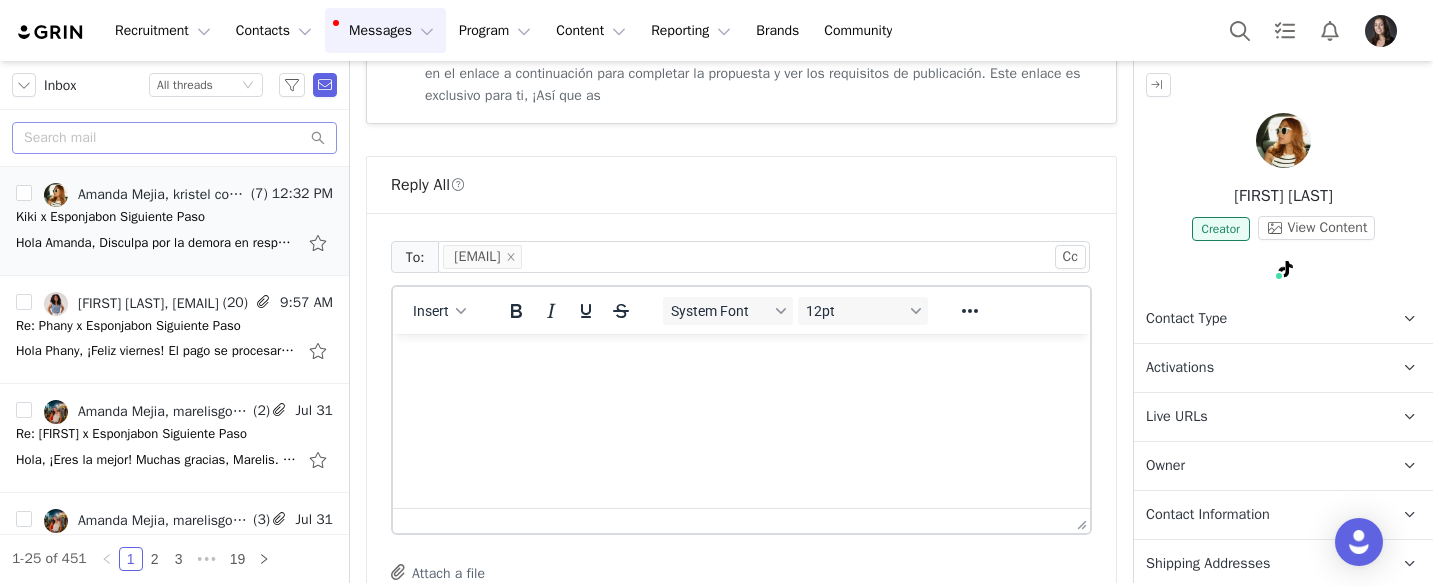 type 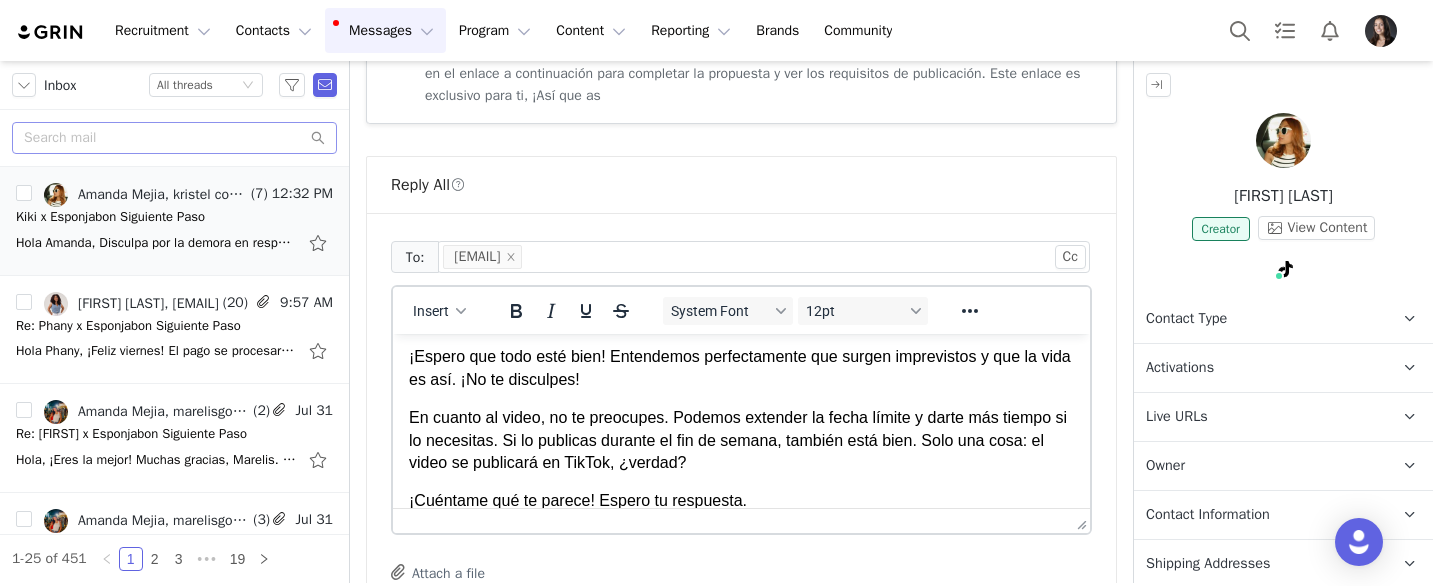 scroll, scrollTop: 82, scrollLeft: 0, axis: vertical 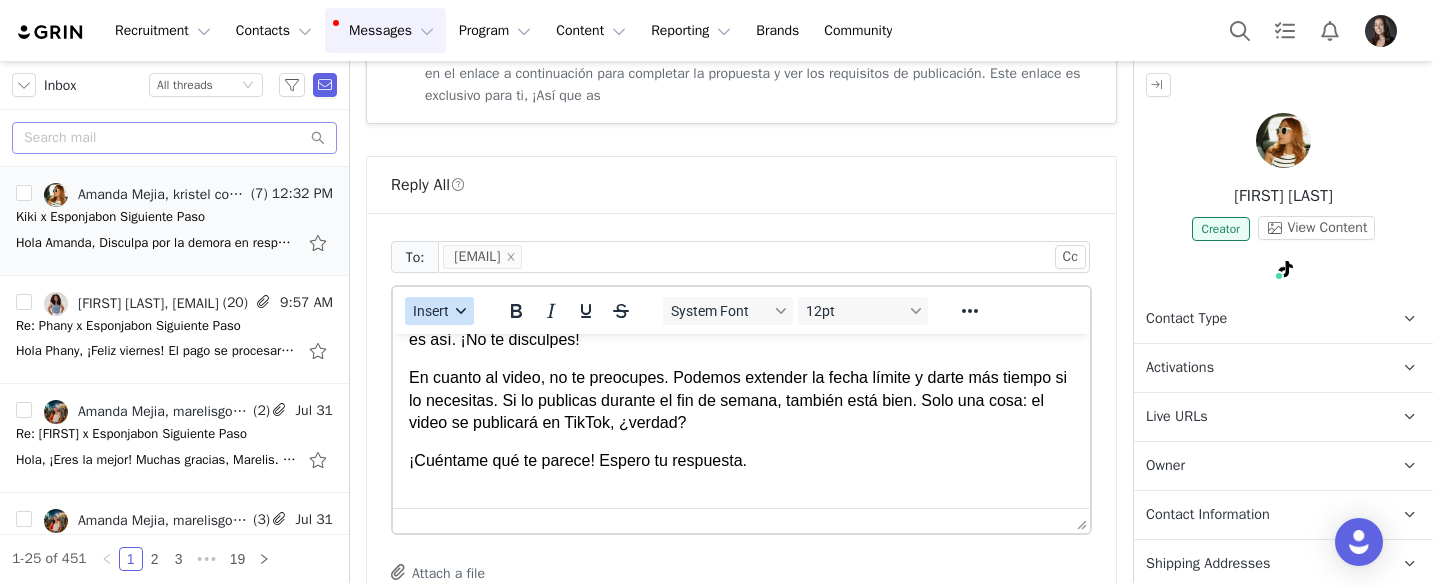 click on "Insert" at bounding box center (431, 311) 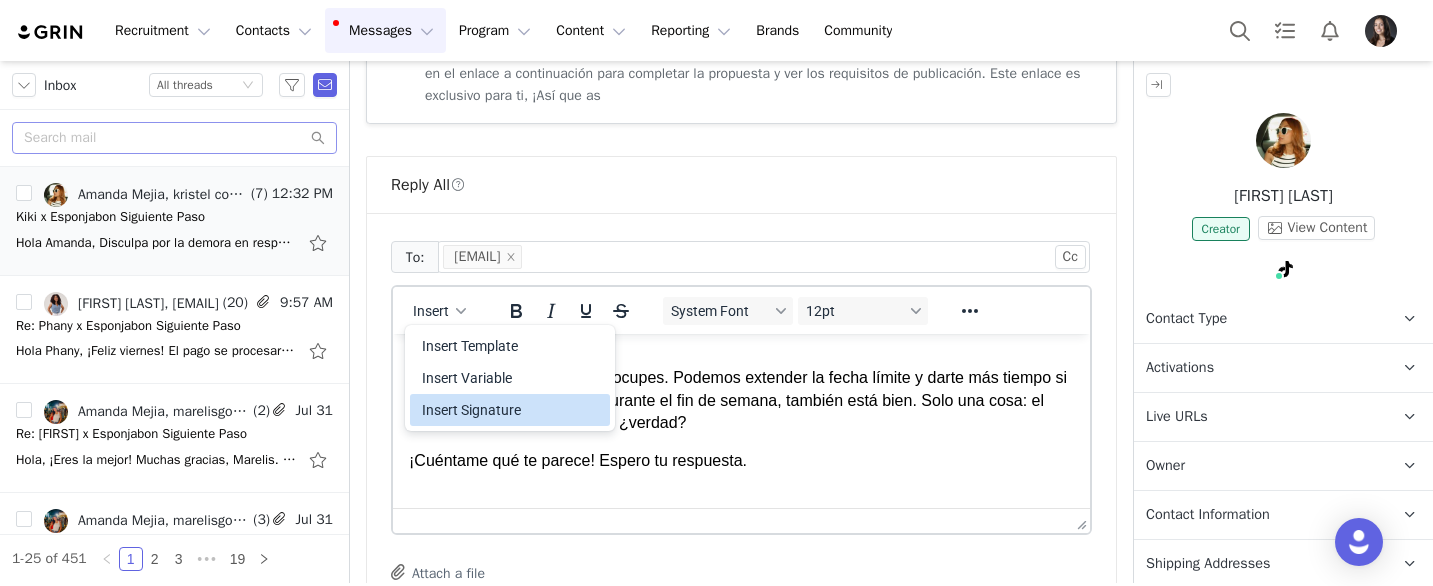 click on "Insert Signature" at bounding box center [512, 410] 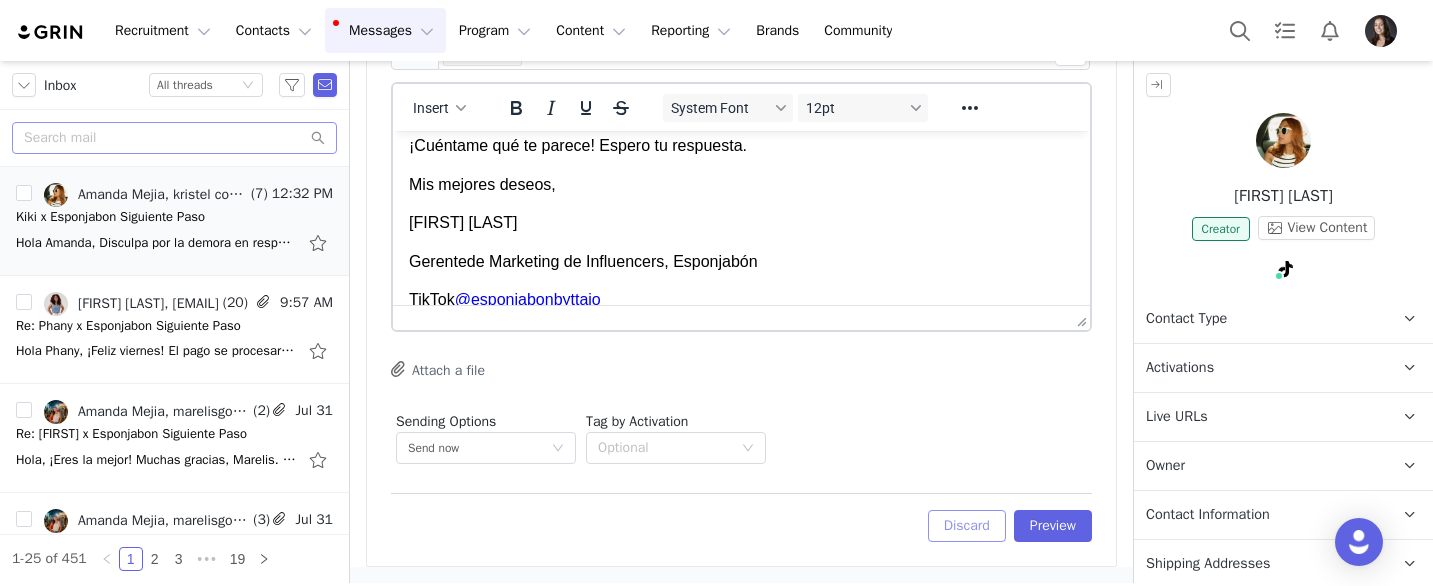 scroll, scrollTop: 1794, scrollLeft: 0, axis: vertical 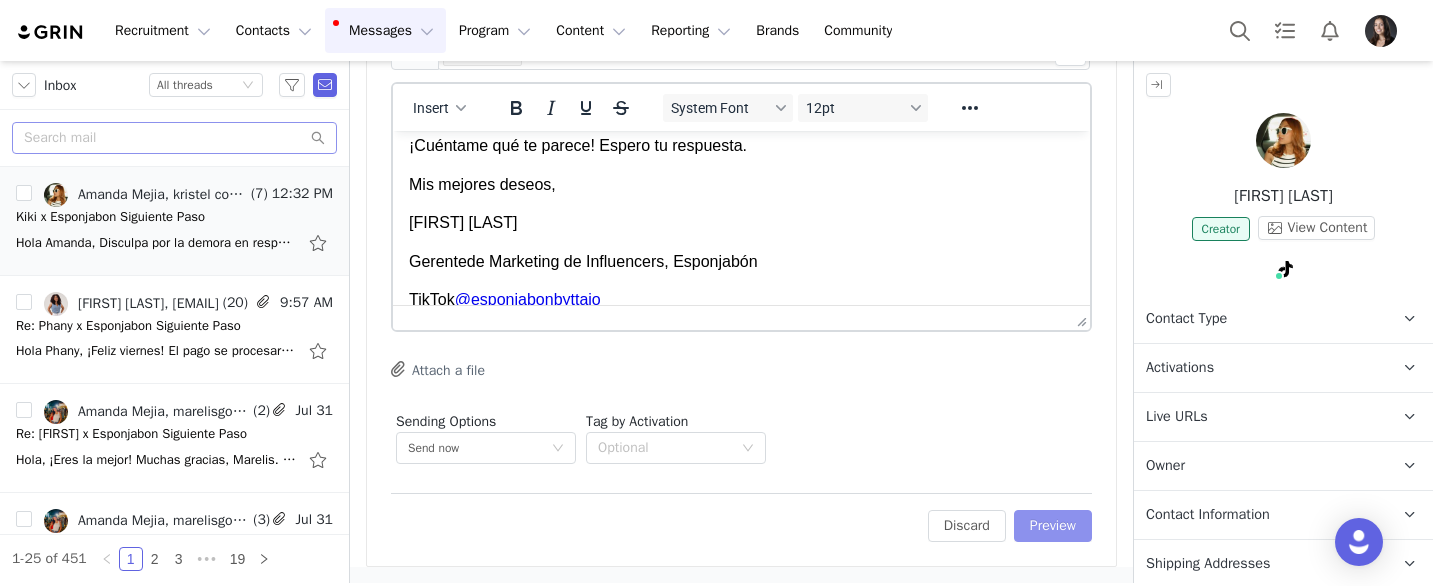 click on "Preview" at bounding box center (1053, 526) 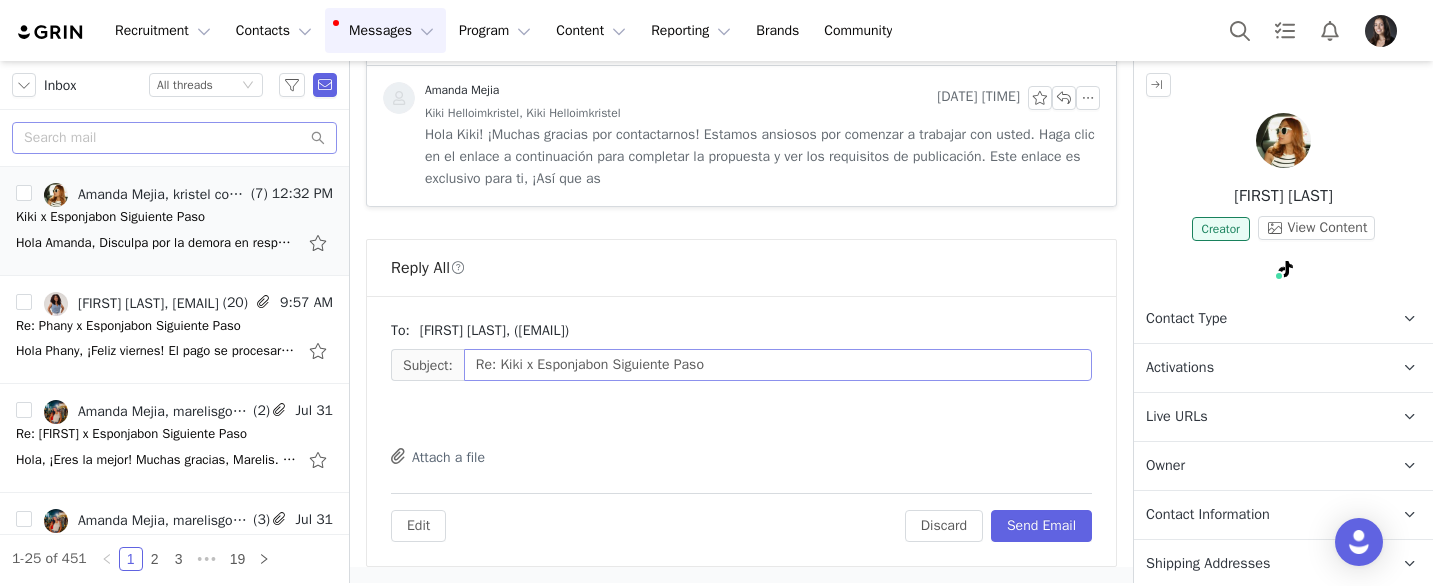 scroll, scrollTop: 1507, scrollLeft: 0, axis: vertical 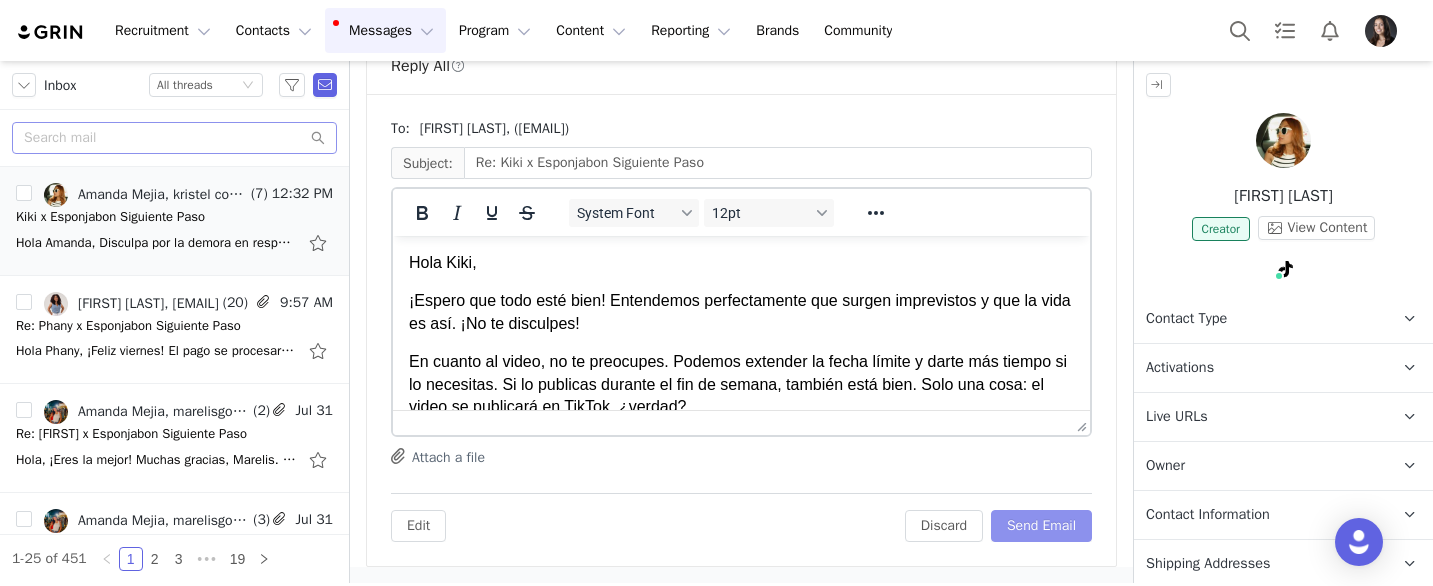 click on "Send Email" at bounding box center (1041, 526) 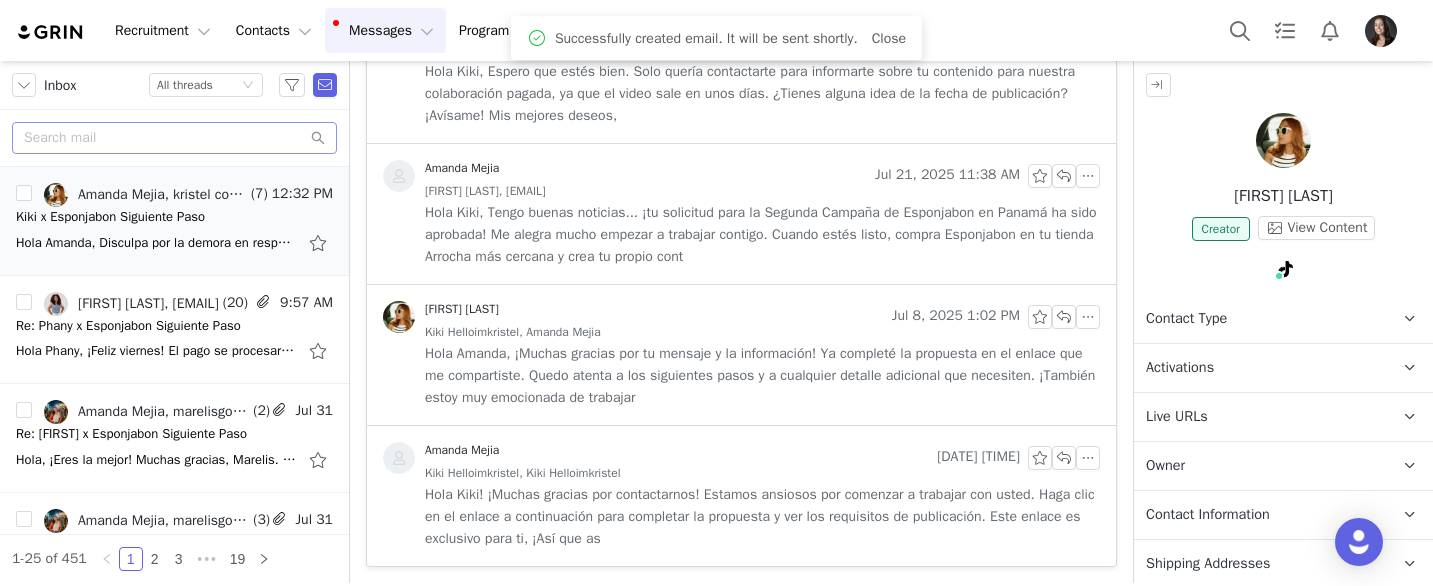 scroll, scrollTop: 1148, scrollLeft: 0, axis: vertical 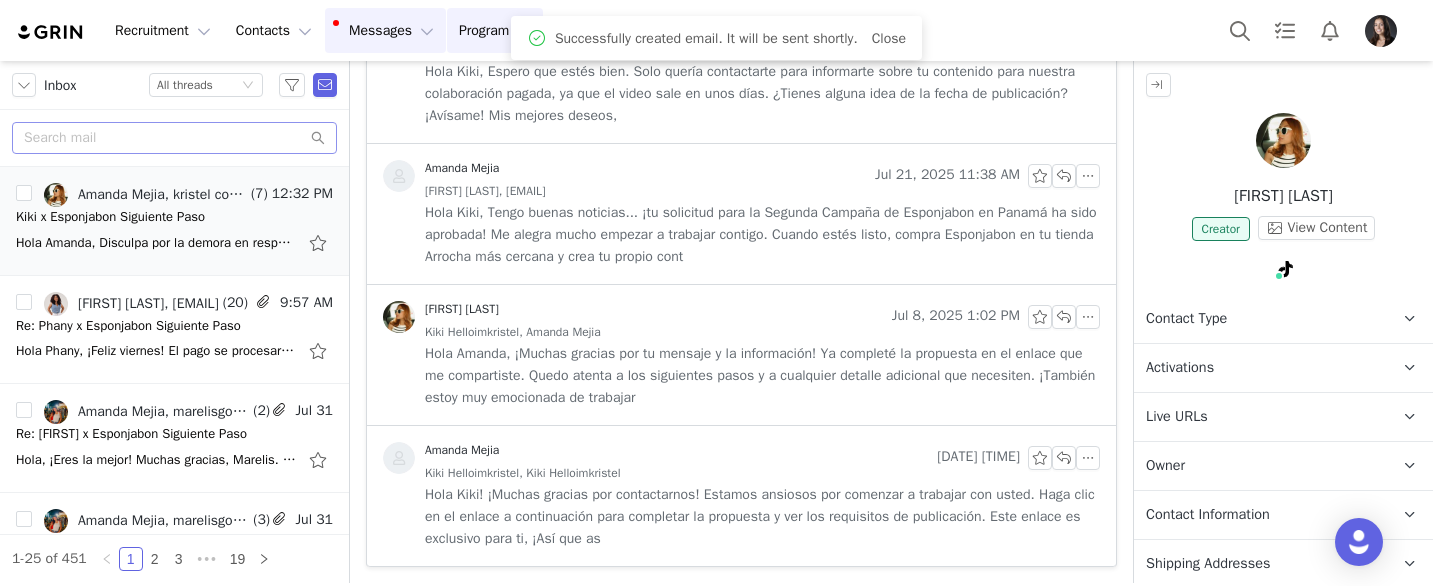 click on "Program Program" at bounding box center [495, 30] 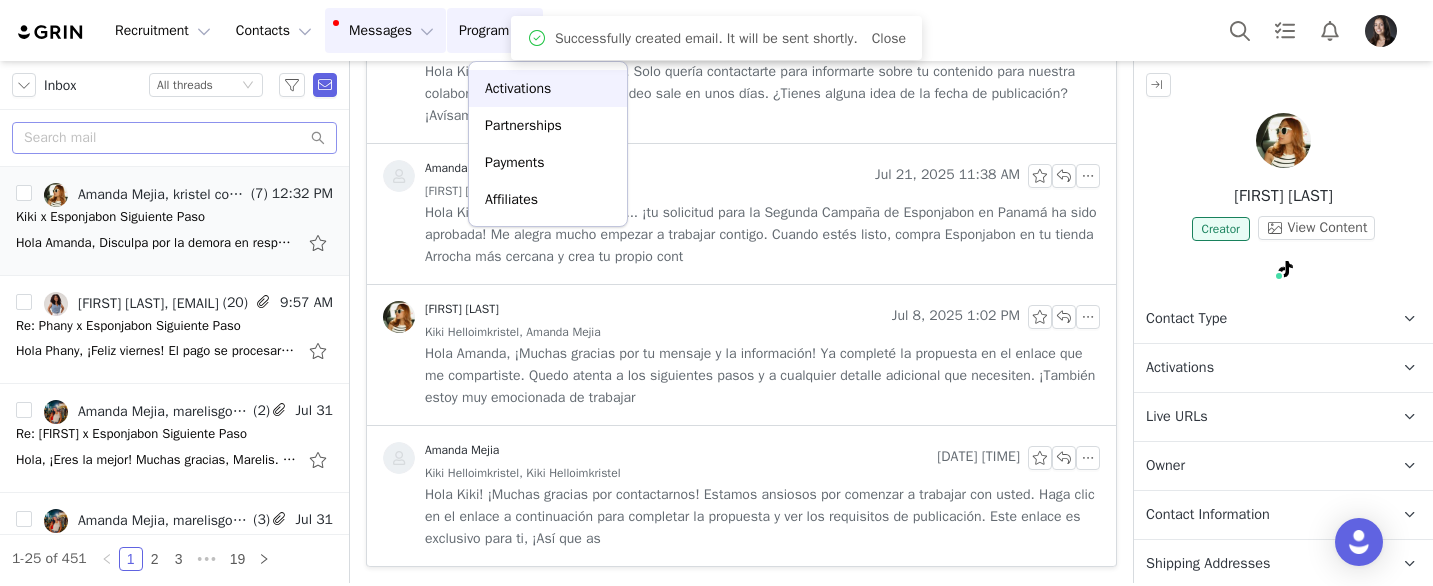 click on "Activations" at bounding box center (518, 88) 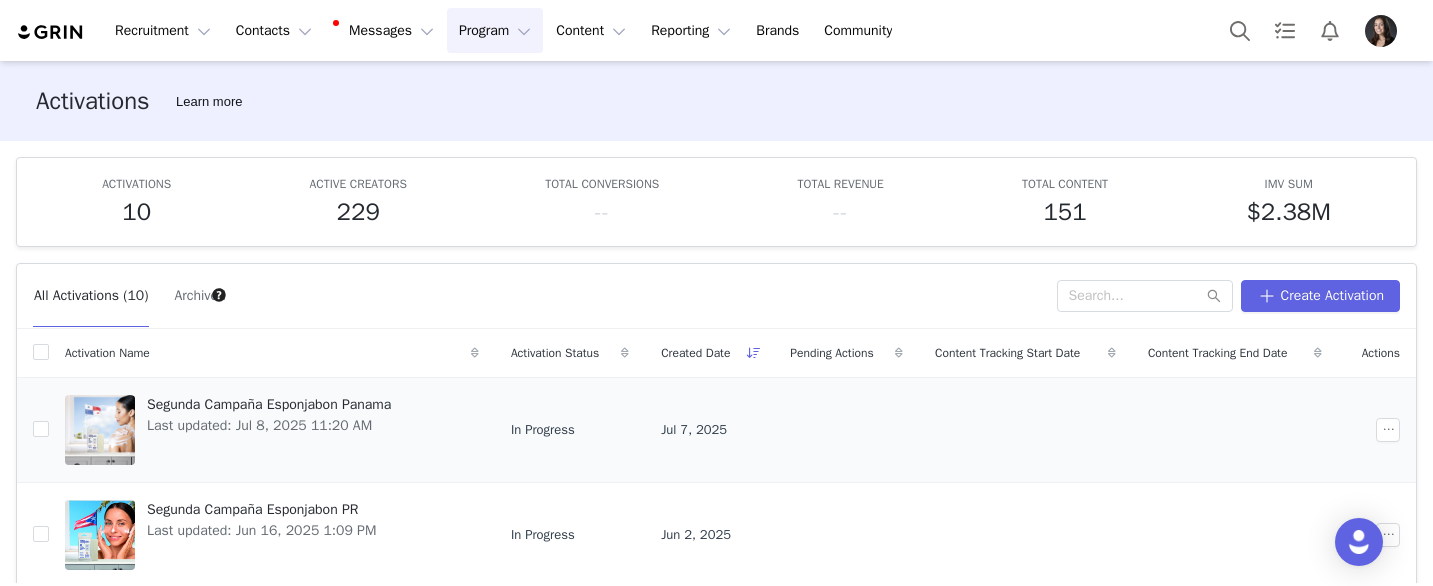 click on "Segunda Campaña Esponjabon Panama" at bounding box center (269, 404) 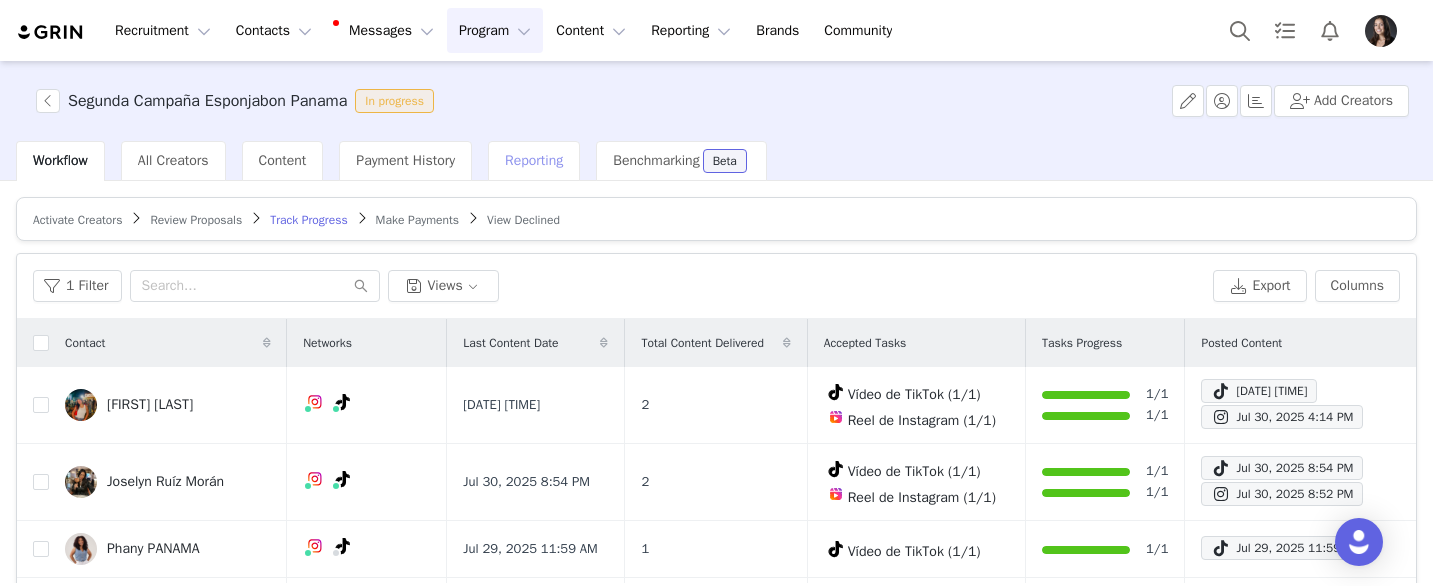 click on "Reporting" at bounding box center (534, 161) 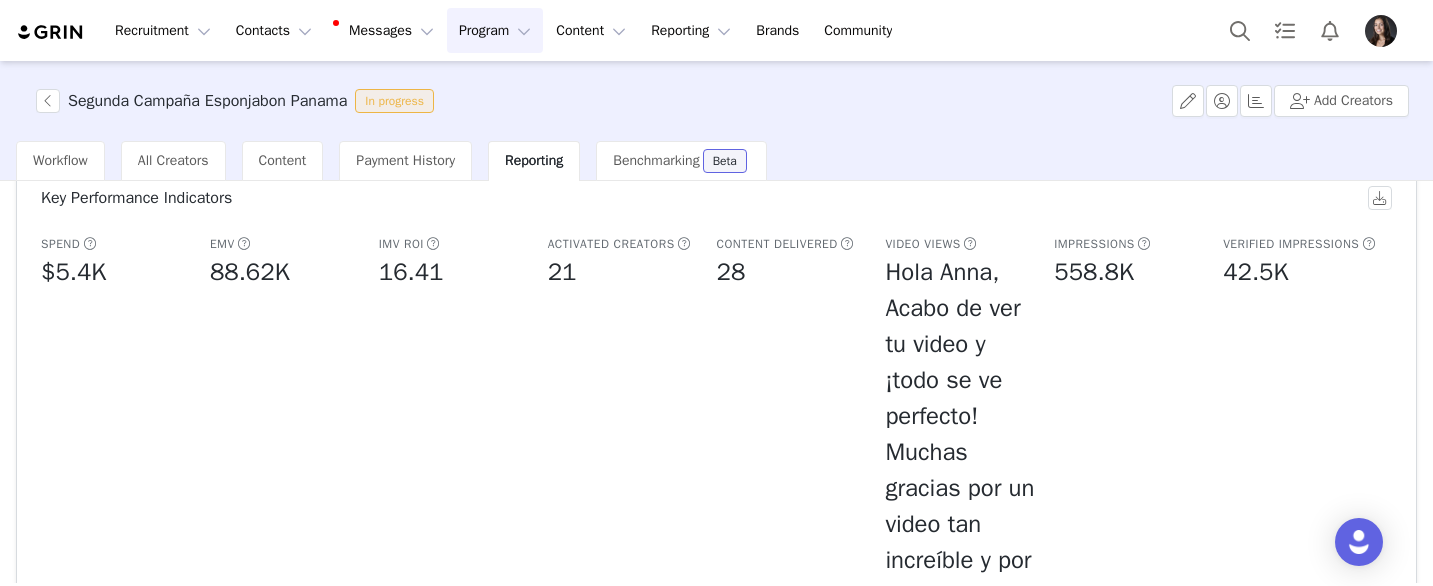 scroll, scrollTop: 397, scrollLeft: 0, axis: vertical 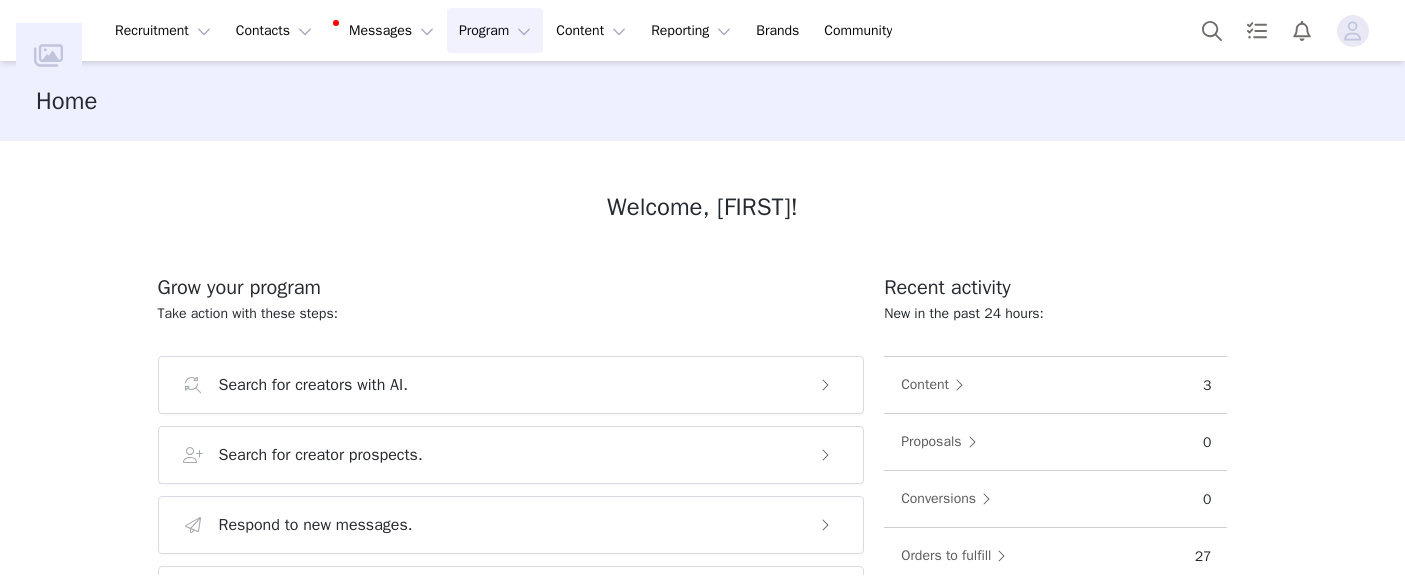 click on "Program Program" at bounding box center (495, 30) 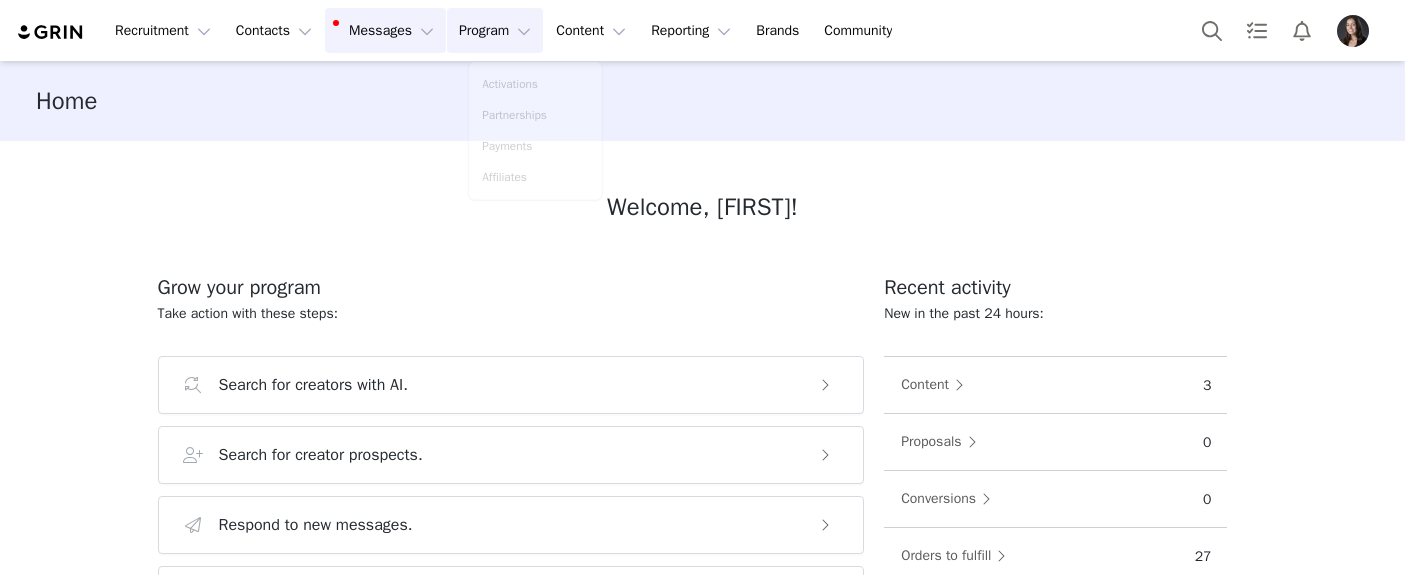 scroll, scrollTop: 0, scrollLeft: 0, axis: both 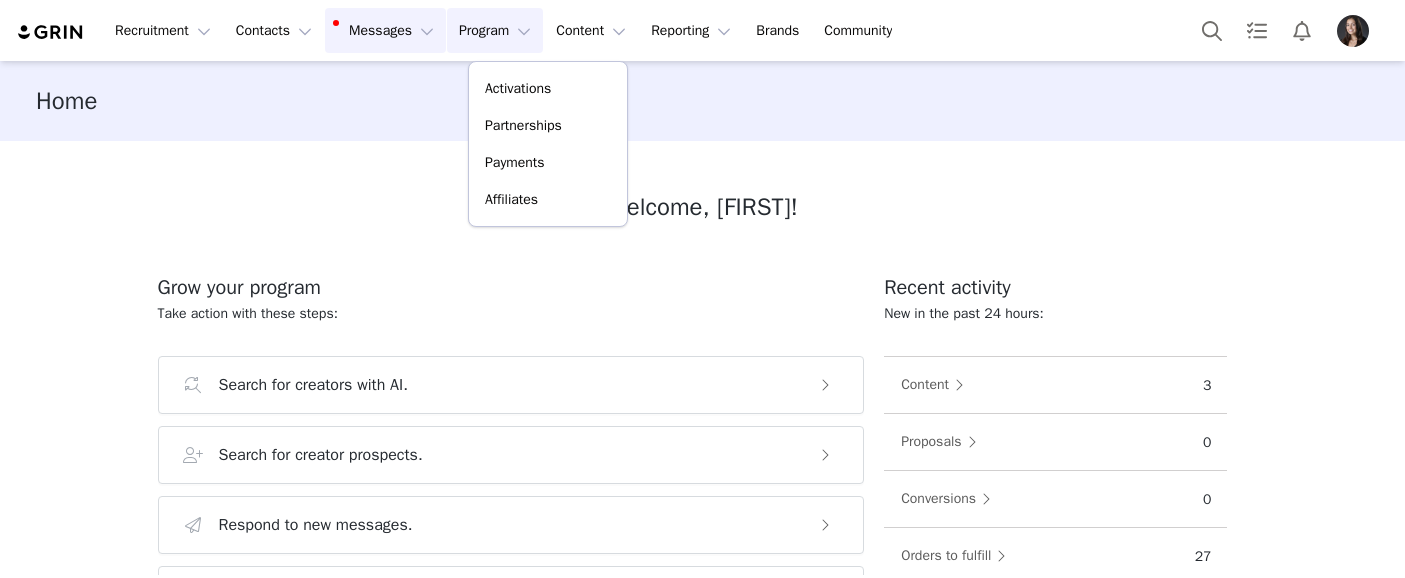 click on "Messages Messages" at bounding box center (385, 30) 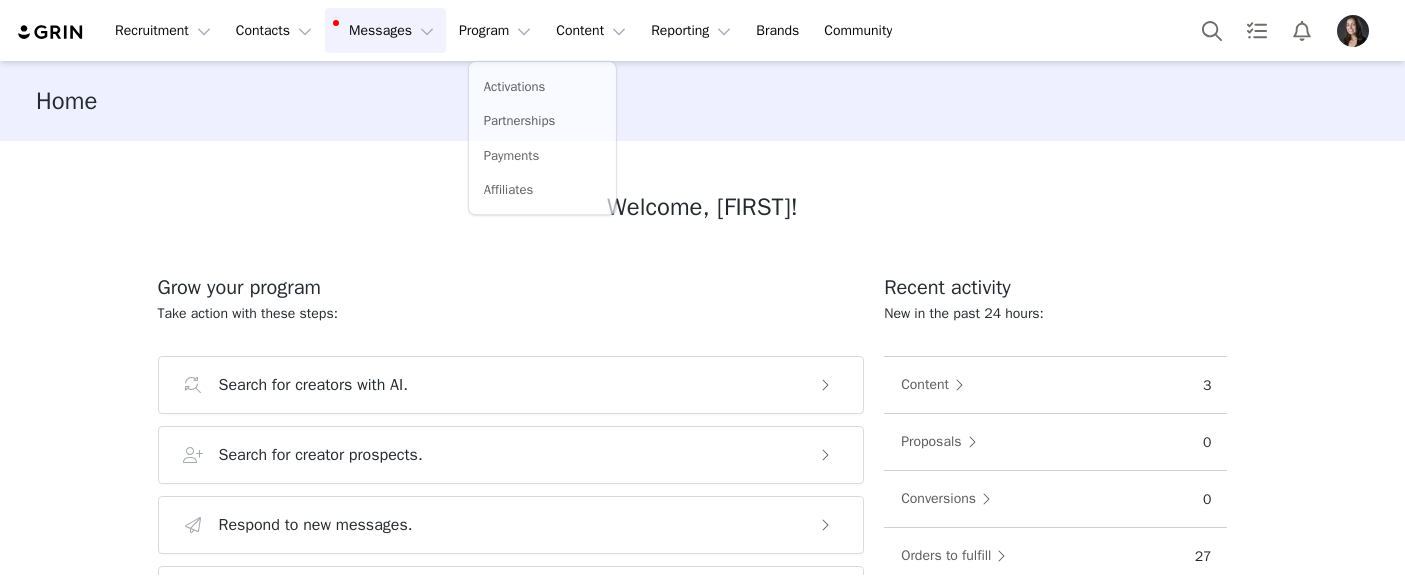 scroll, scrollTop: 0, scrollLeft: 0, axis: both 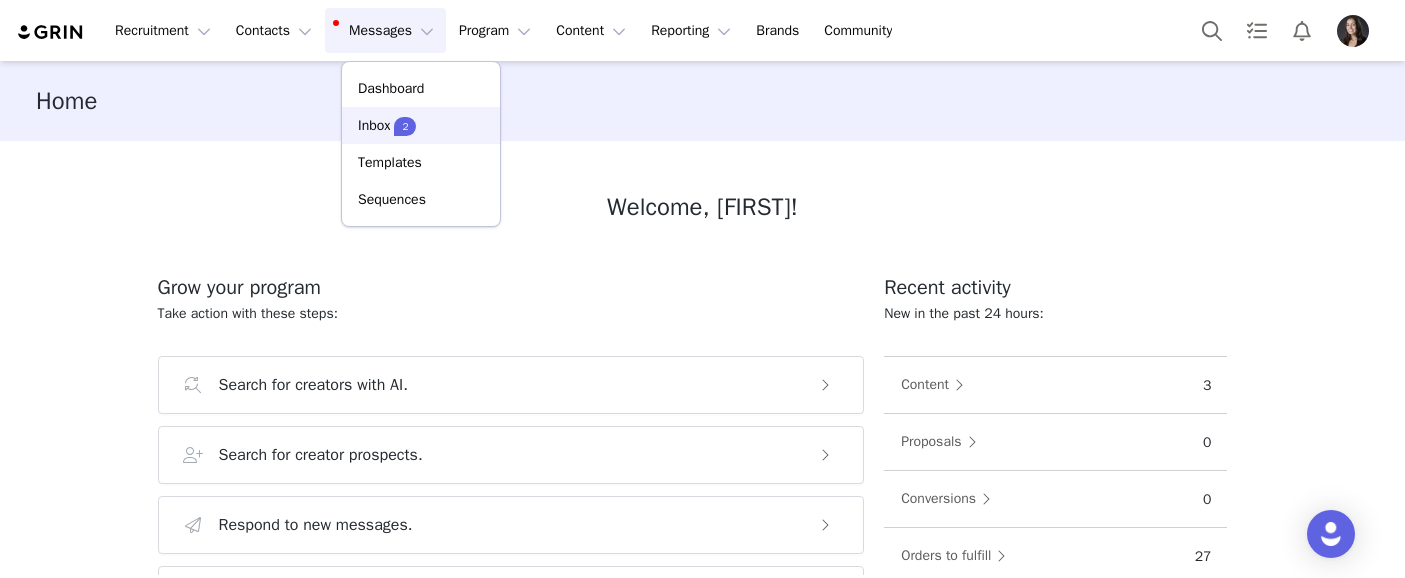 click on "Inbox" at bounding box center [374, 125] 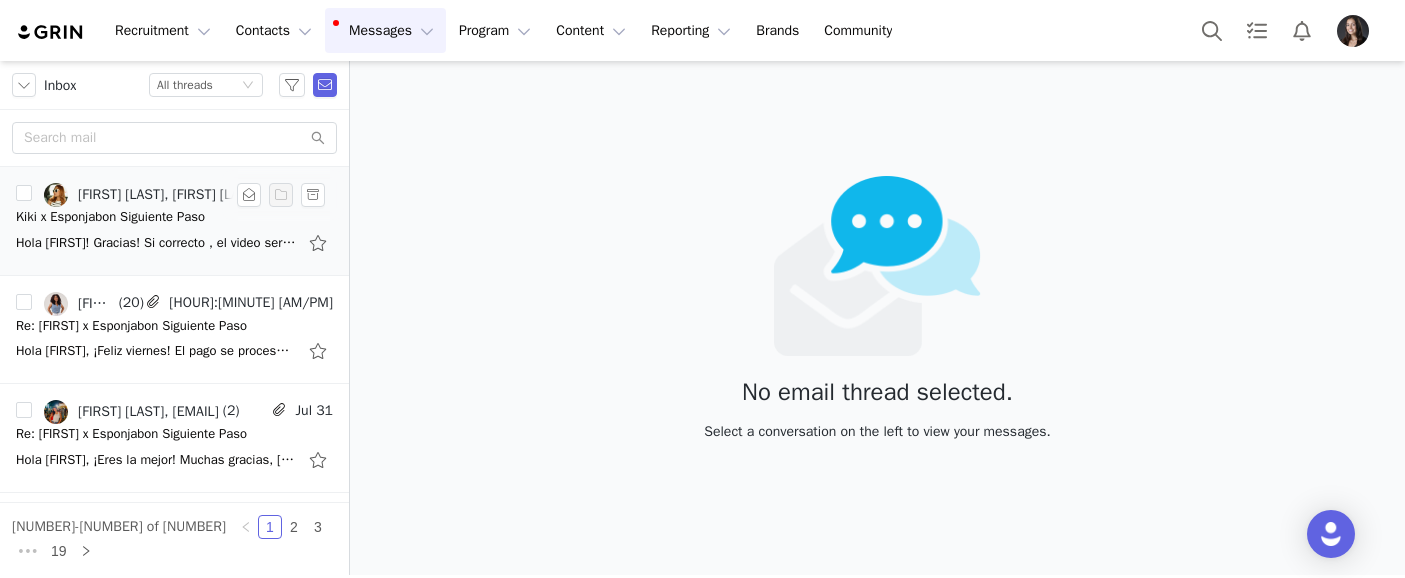 click on "Hola [FIRST]!
Gracias! Si correcto , el video será publicado en Instagram.
Te agradezco la comprensión, que tengas buena tarde!
[FIRST],
El El [DAY], [MONTH] [YEAR] a la(s) [HOUR]:[MINUTE] [AM/PM], [FIRST] [LAST] <[EMAIL]> escribió:
Hola [FIRST],
¡" at bounding box center [156, 243] 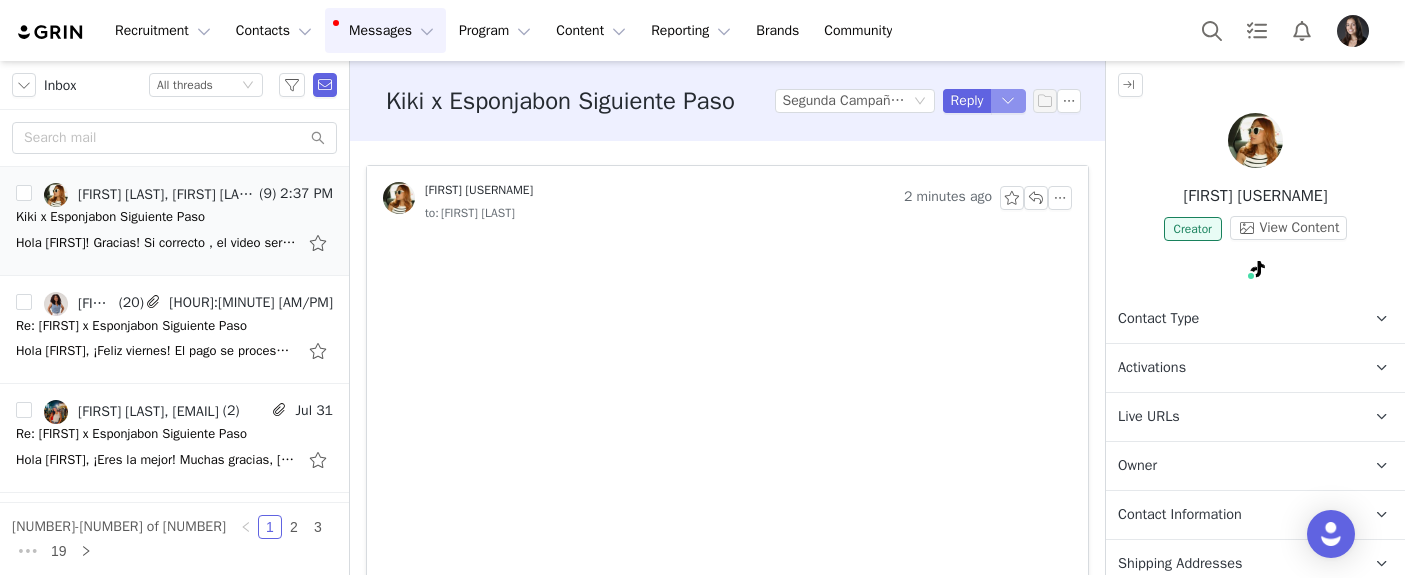 click at bounding box center [1009, 101] 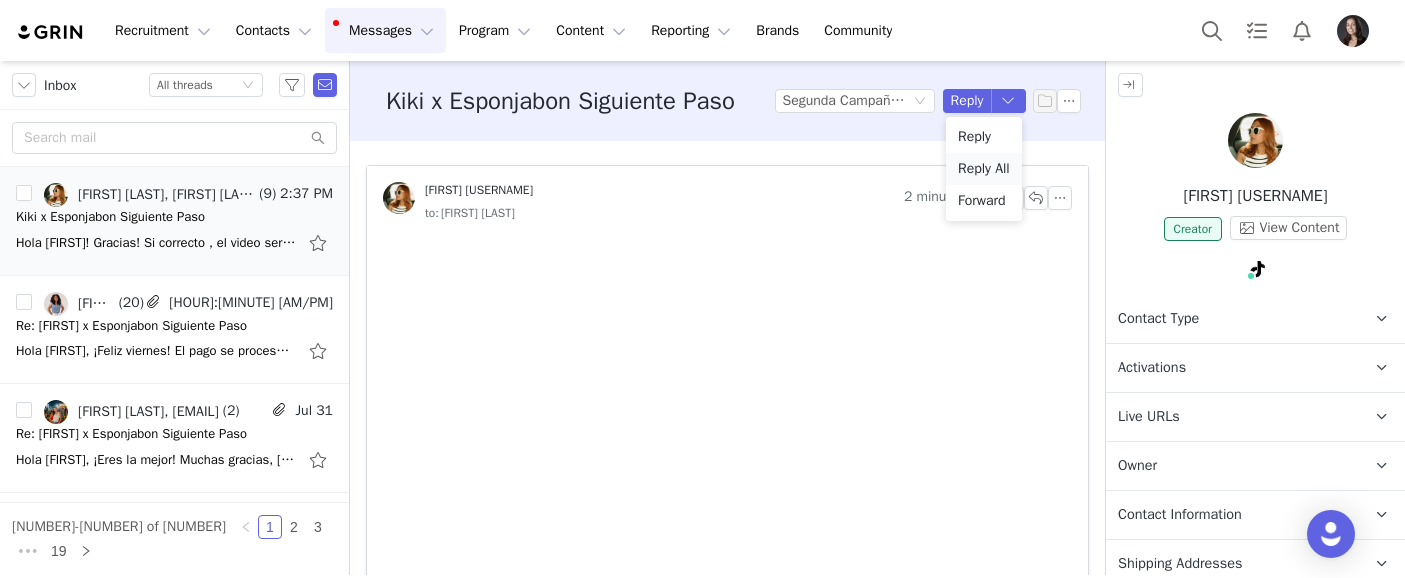 click on "Reply All" at bounding box center [984, 169] 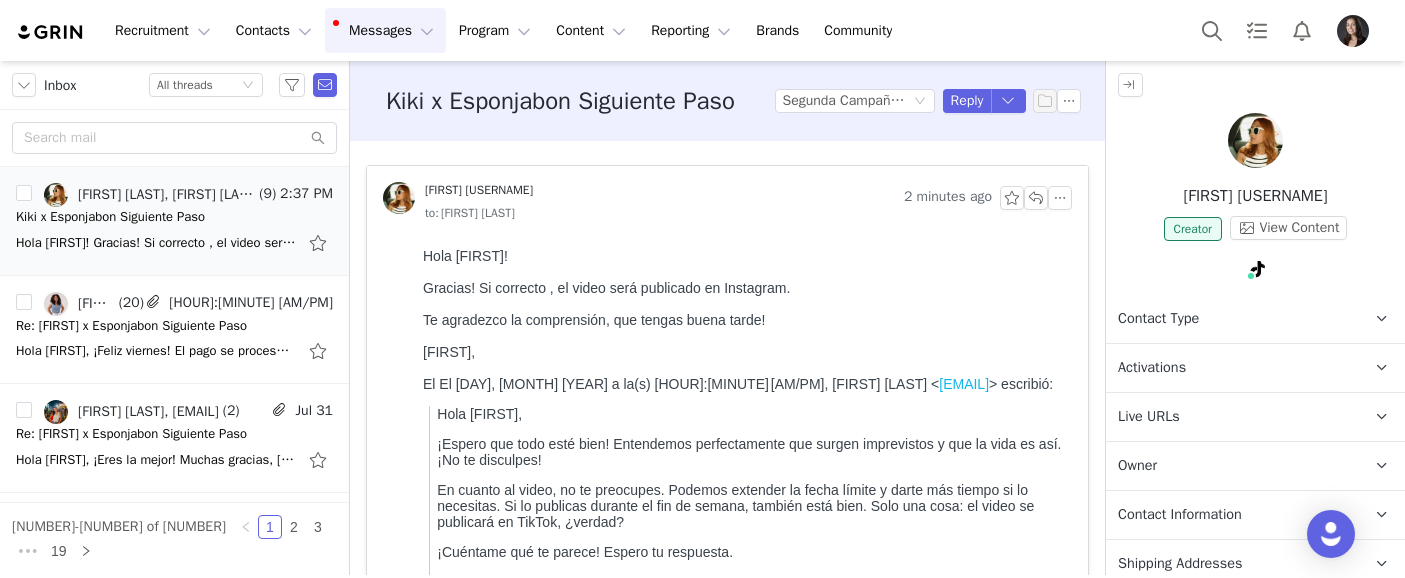 scroll, scrollTop: 1775, scrollLeft: 0, axis: vertical 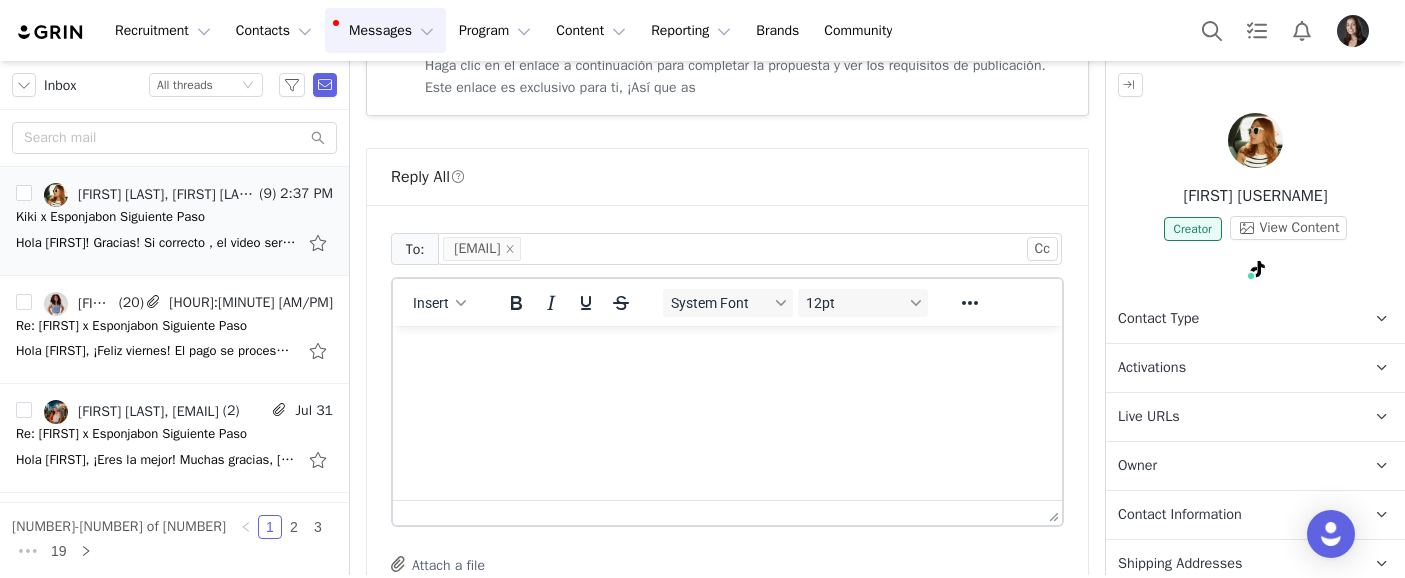 type 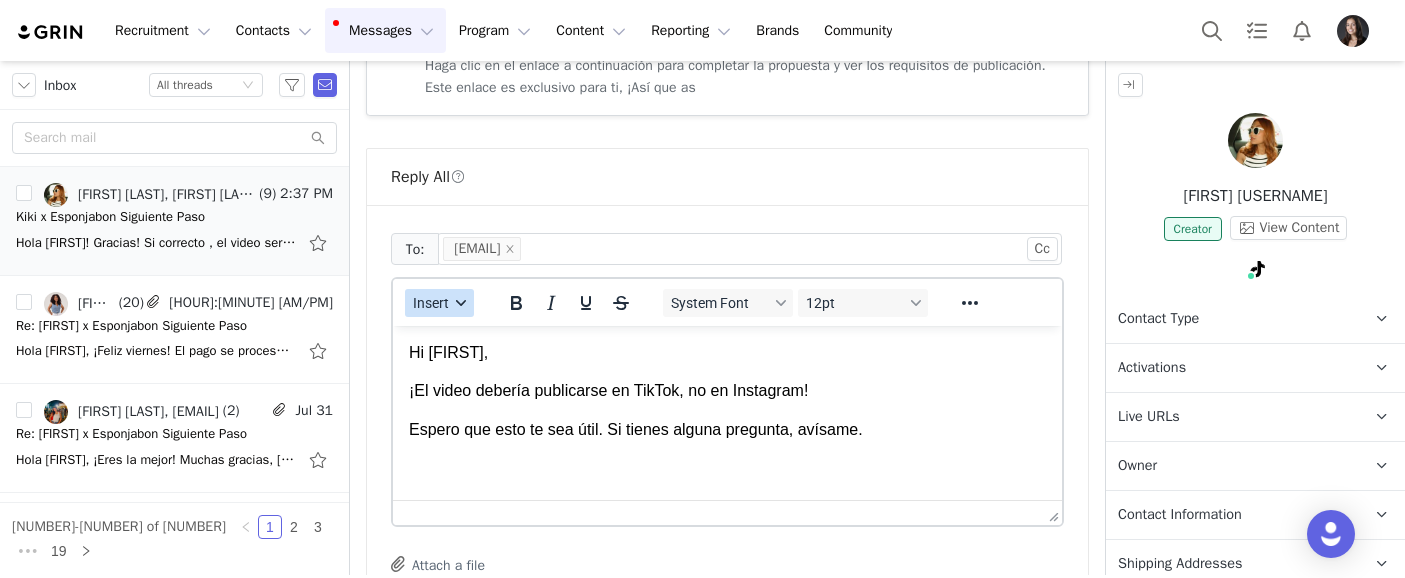 click 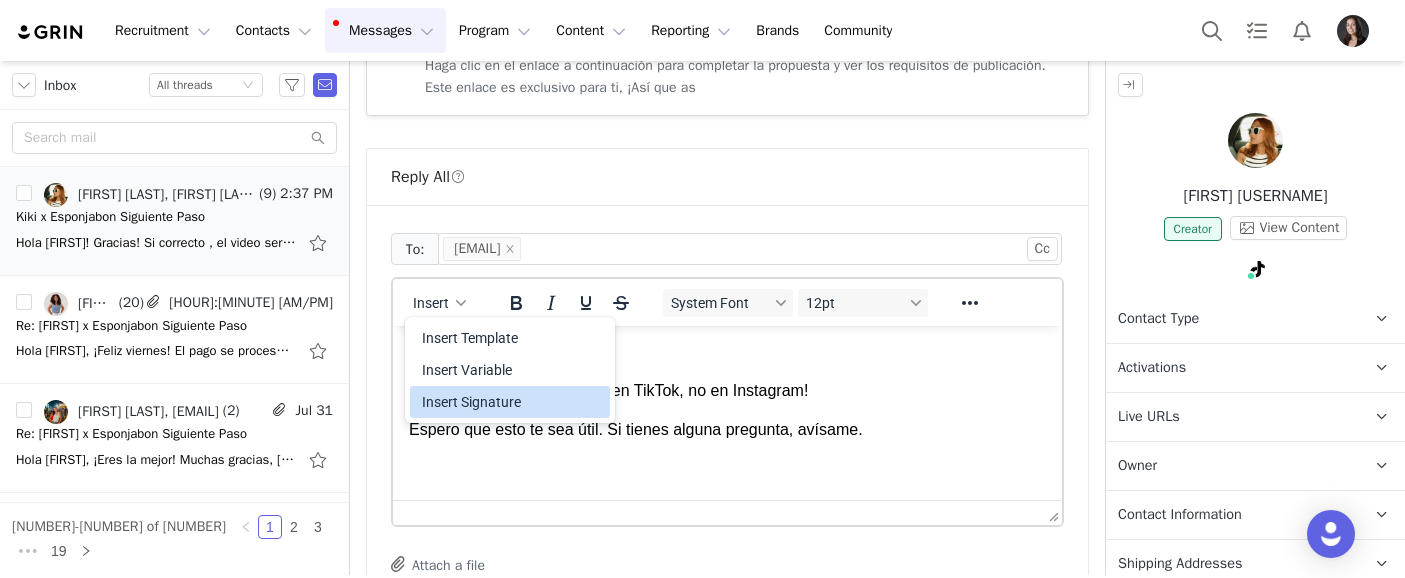 drag, startPoint x: 499, startPoint y: 397, endPoint x: 110, endPoint y: 65, distance: 511.4147 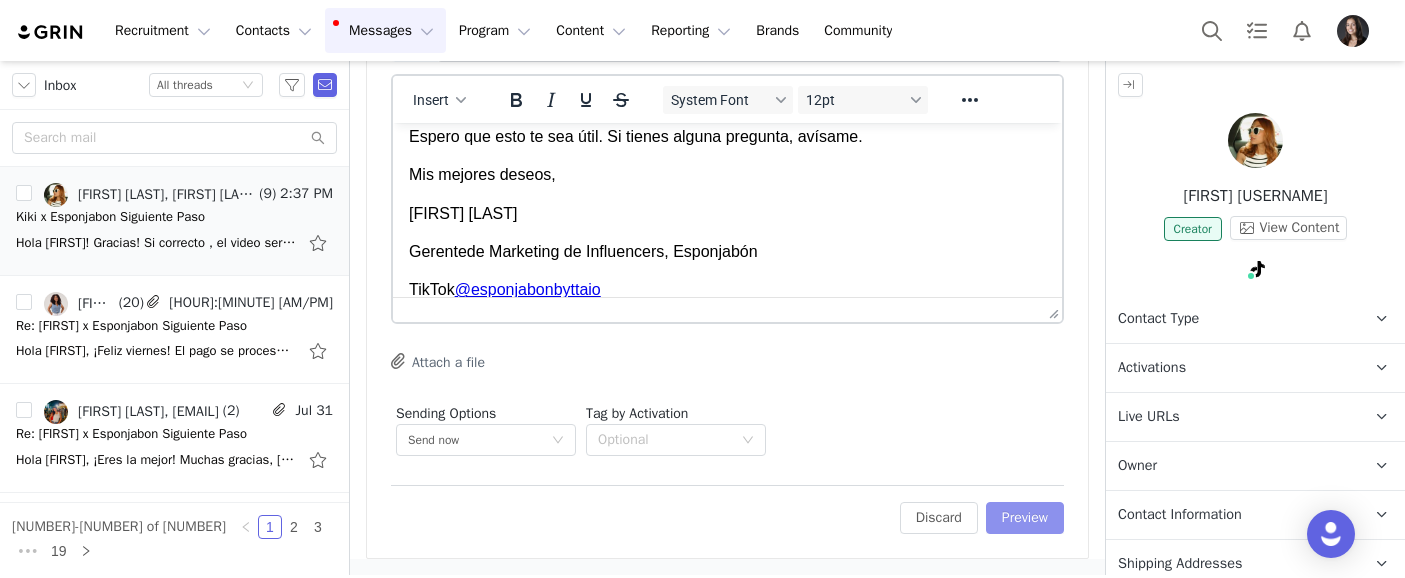 scroll, scrollTop: 1978, scrollLeft: 0, axis: vertical 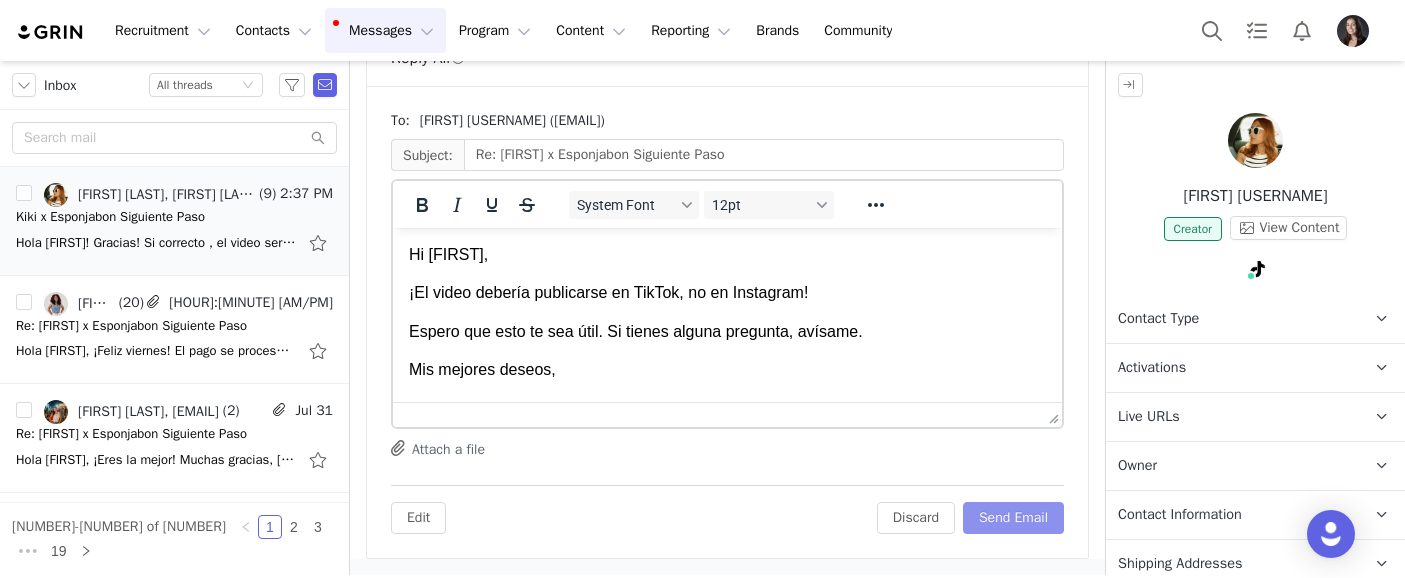 click on "Send Email" at bounding box center [1013, 518] 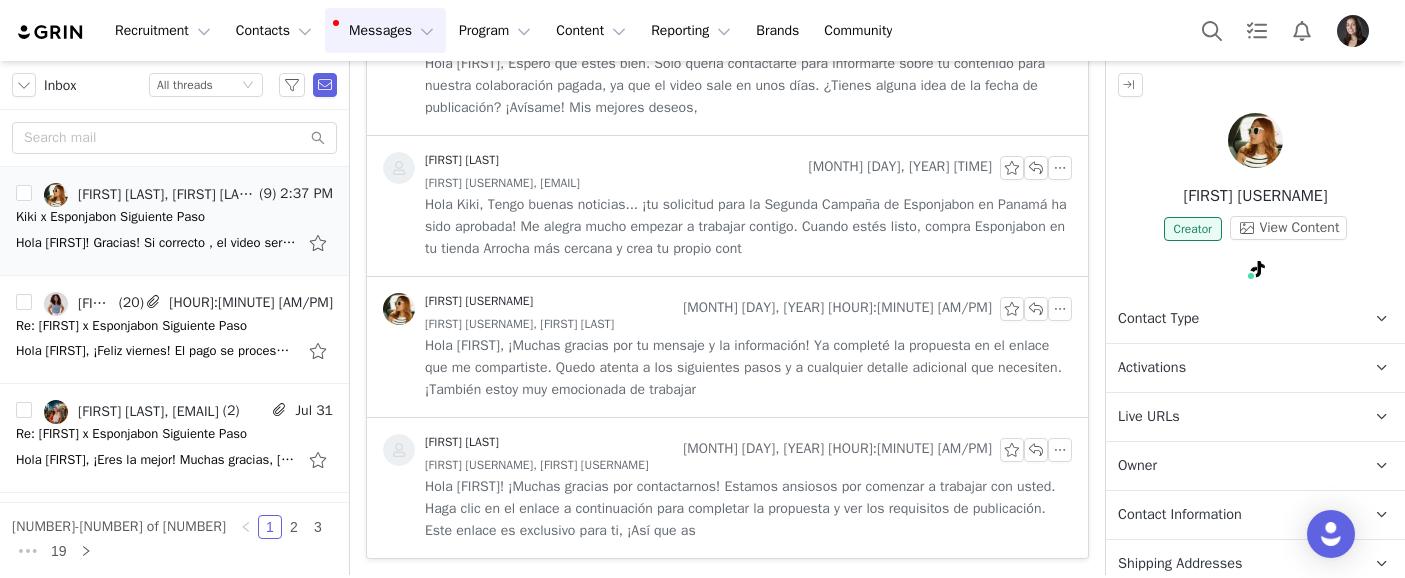 scroll, scrollTop: 1332, scrollLeft: 0, axis: vertical 